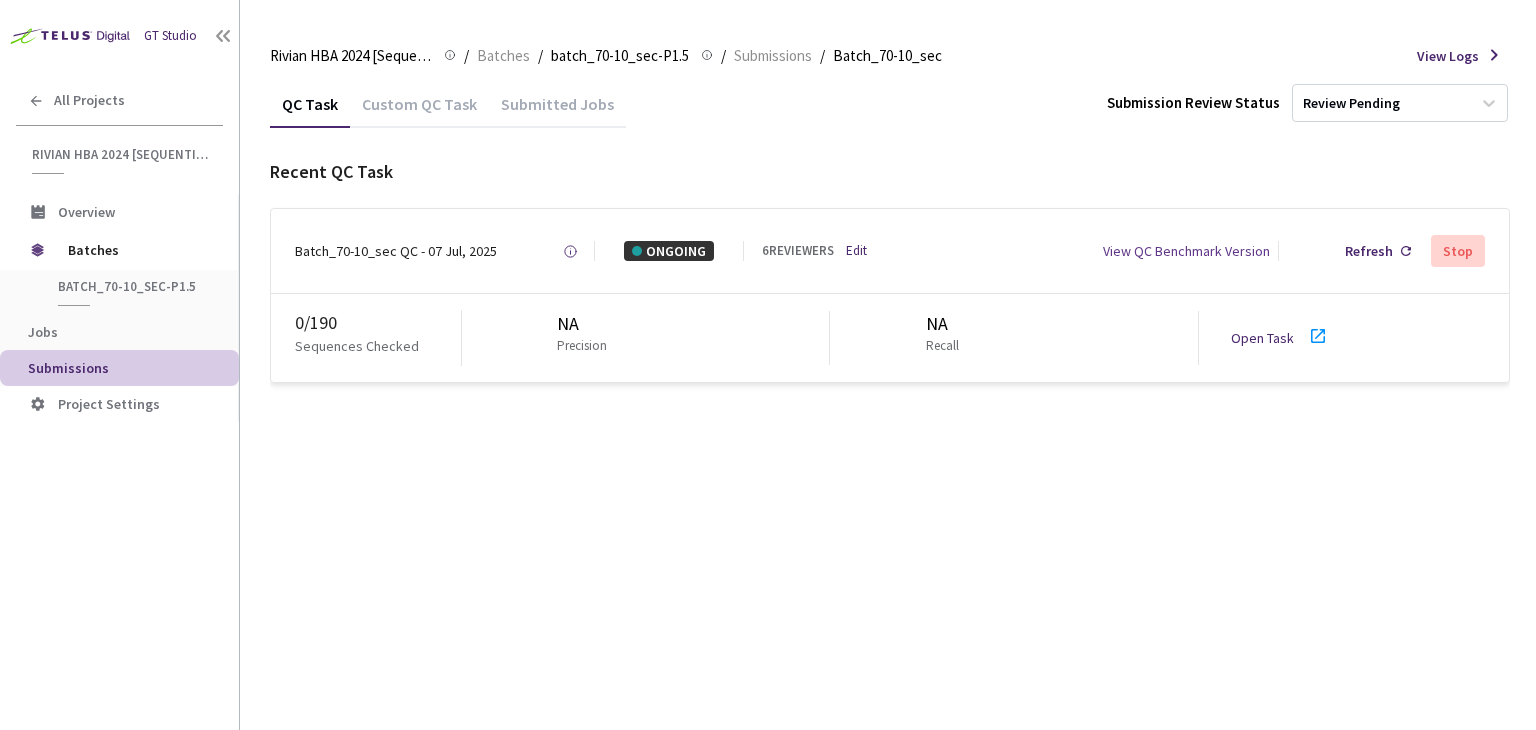 scroll, scrollTop: 0, scrollLeft: 0, axis: both 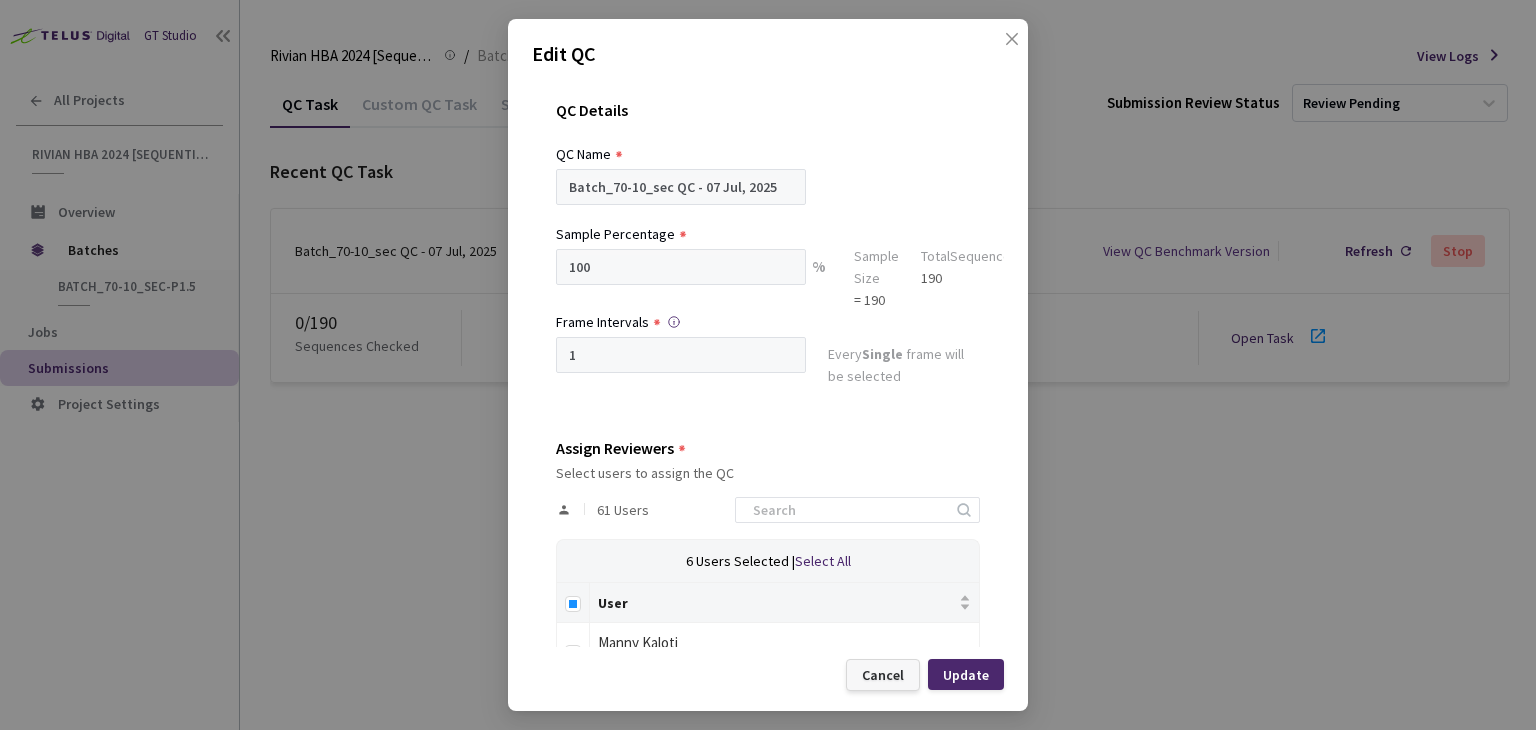 click on "Cancel" at bounding box center (883, 675) 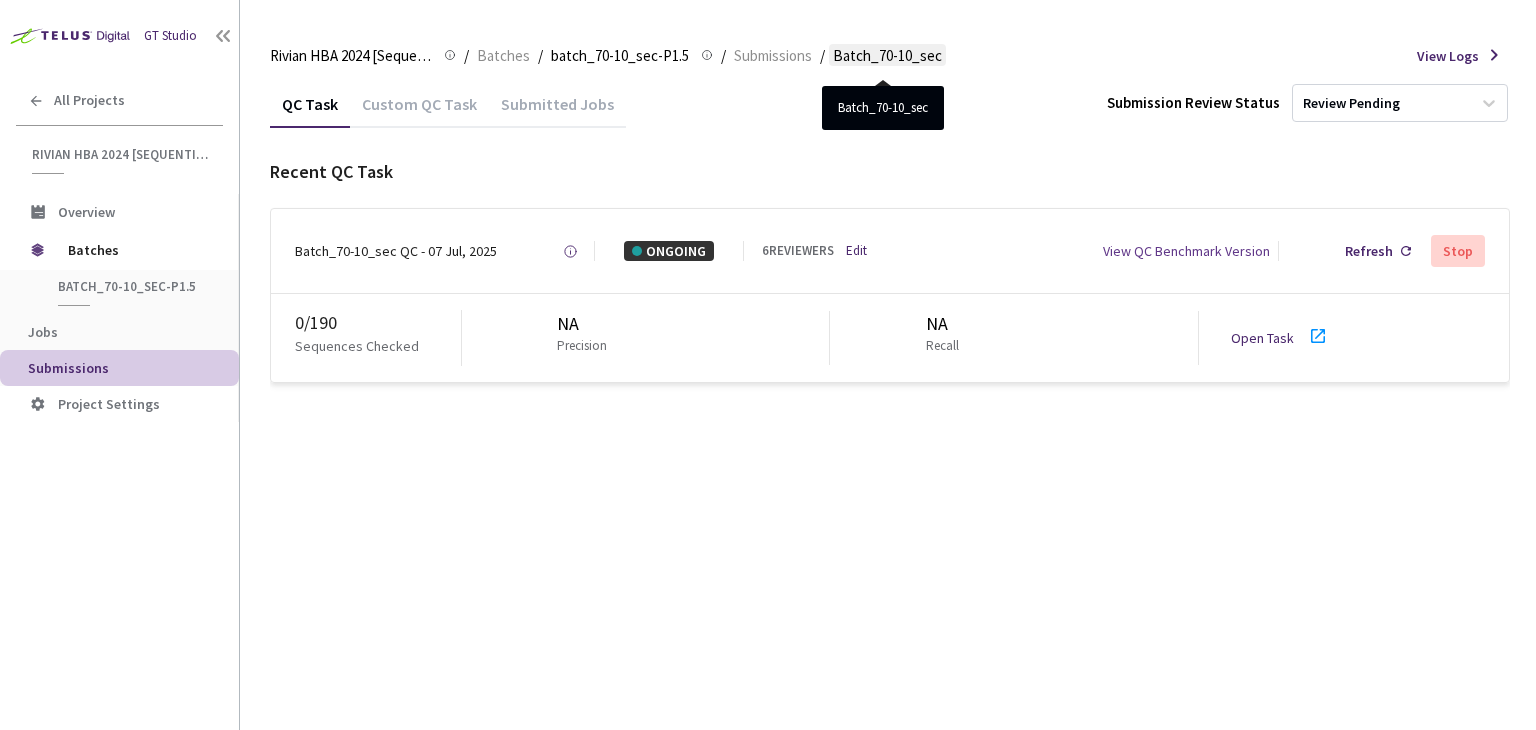 click on "Batch_70-10_sec" at bounding box center [351, 56] 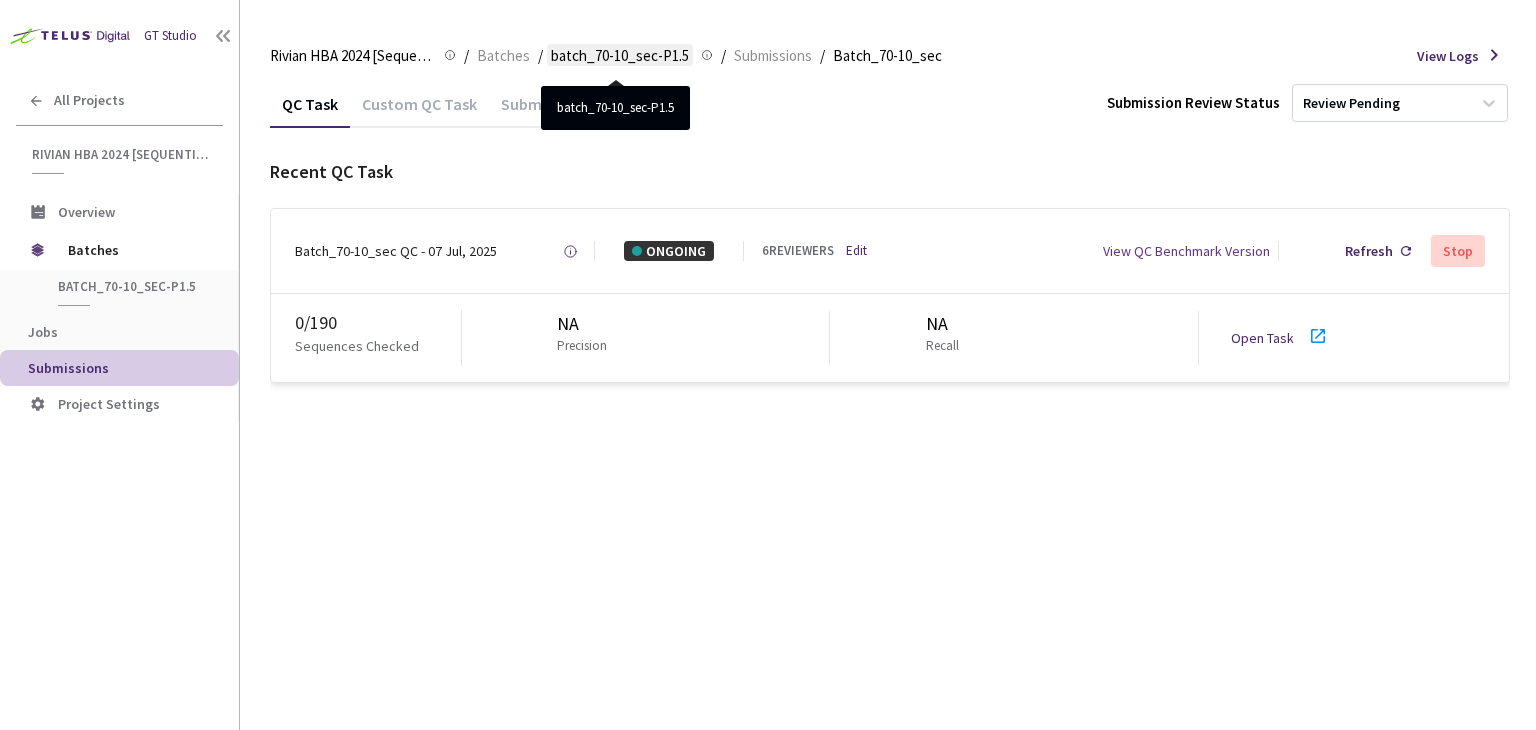 click on "batch_70-10_sec-P1.5" at bounding box center (351, 56) 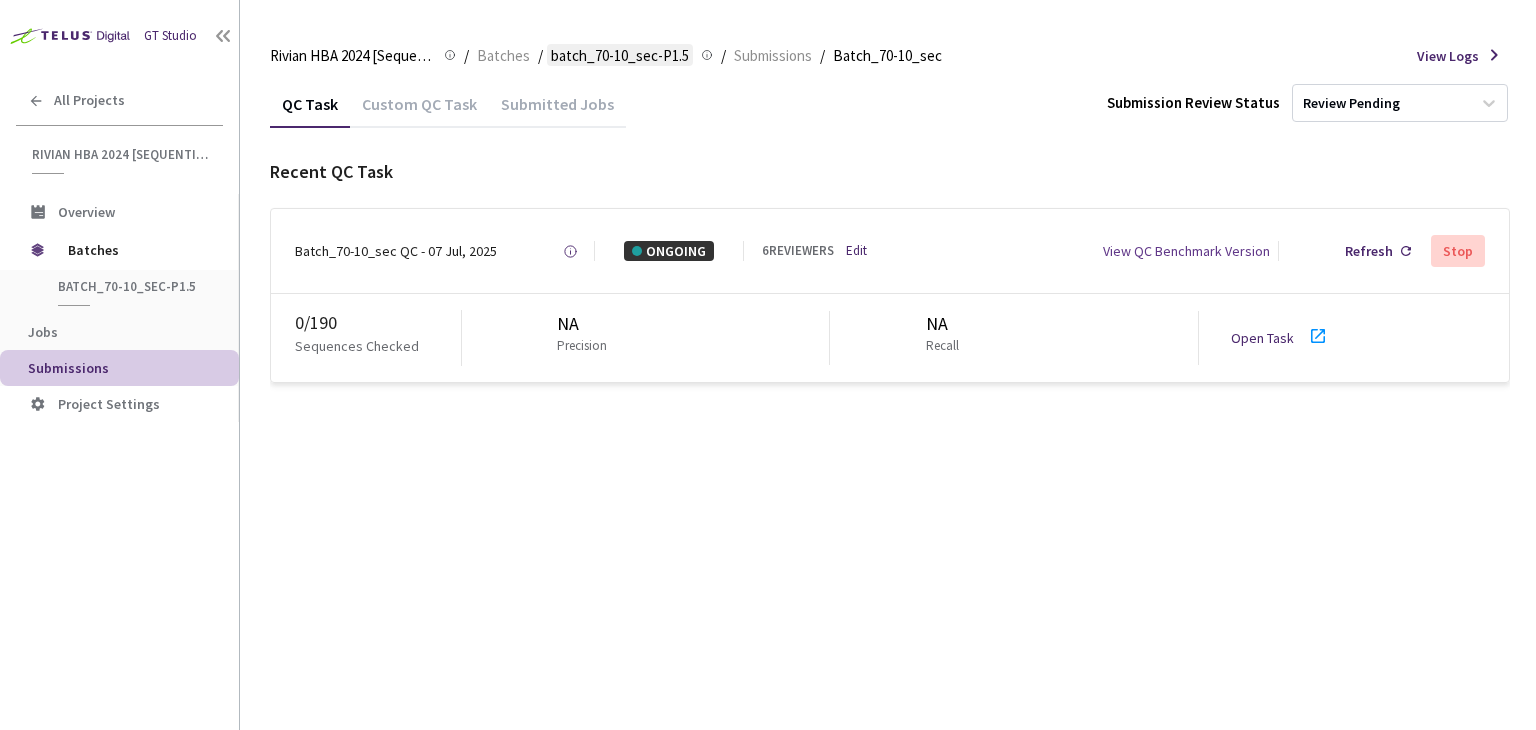 click on "batch_70-10_sec-P1.5" at bounding box center [351, 56] 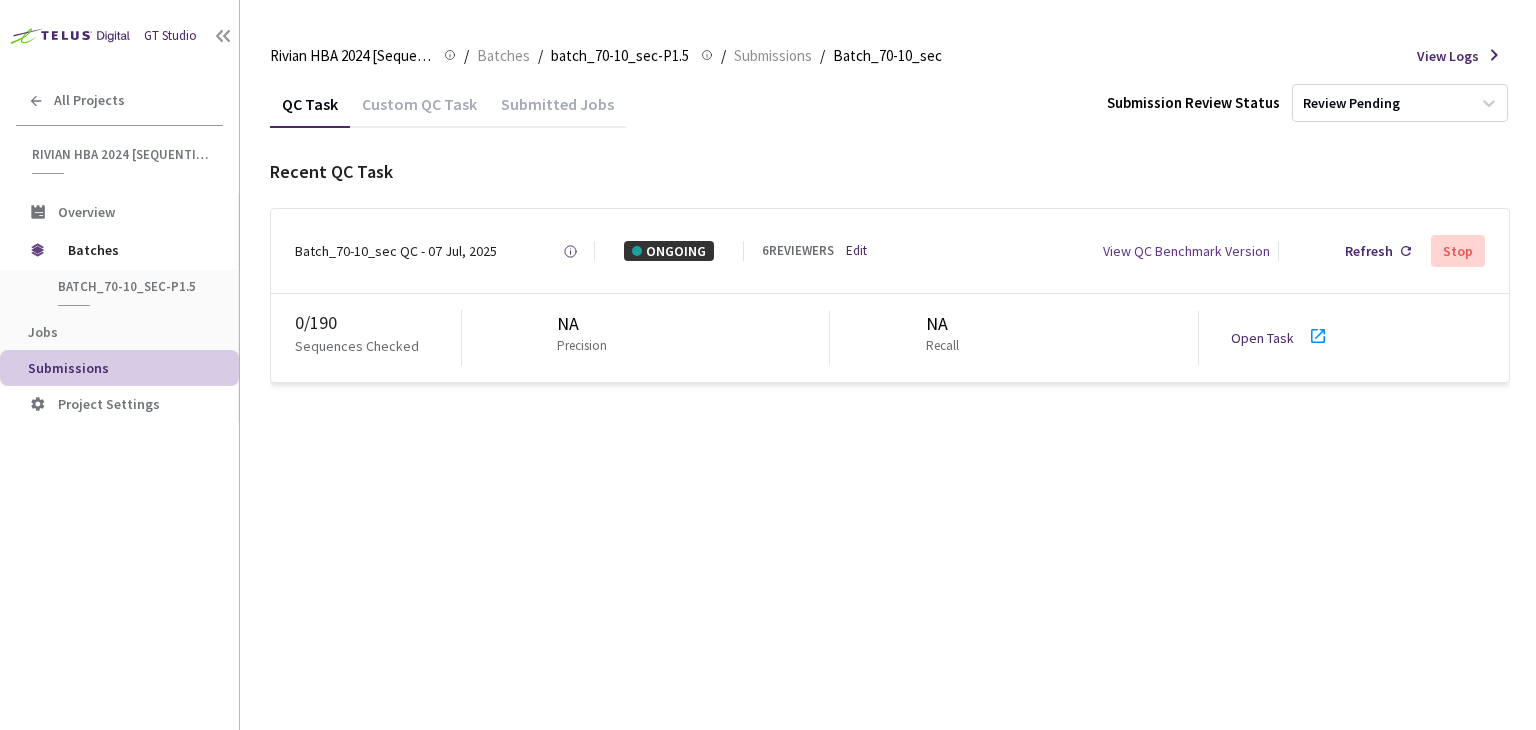 click on "LO Ipsu Dolors AM Cons Adipiscin Elit Seddoeiusm Tempor Incidi Utlabo Etdolor Magnaa   EN Admi Venia_86-17_qui NO - 06 Exe, 7396     Ullamco la Nisia ex 9:85 EA COM+8 Consequ du Auteiru Inrepr Volup Velitess 6 Cillum Fugi 142 NULLAPA 9  EXCEPTEUR Sint Occa CU Nonproide Suntcul Quioffi Dese 5 / 317 Mollitani Idestla PE Undeomnis IS Natuse   Volu Accu" at bounding box center (890, 231) 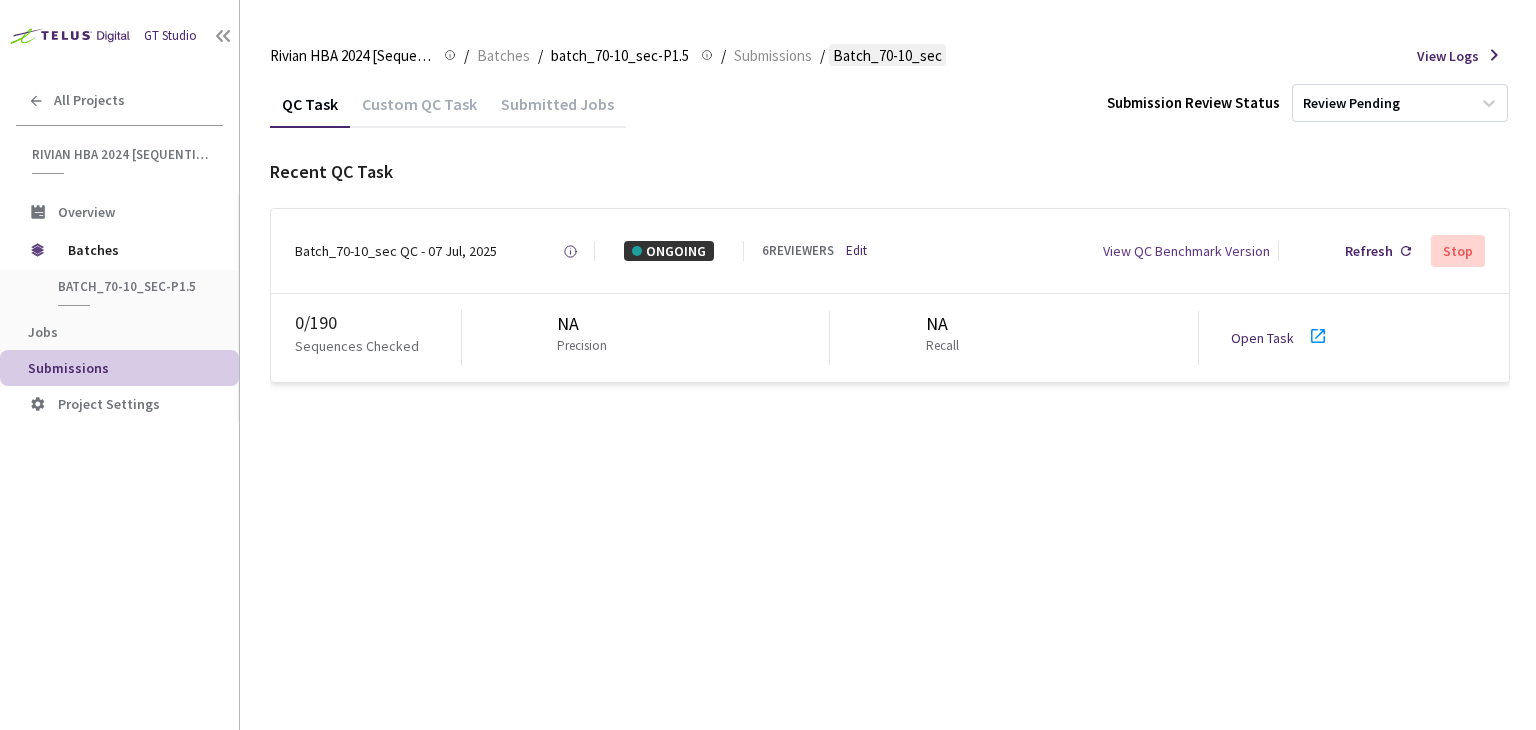 click on "Batch_70-10_sec" at bounding box center (351, 56) 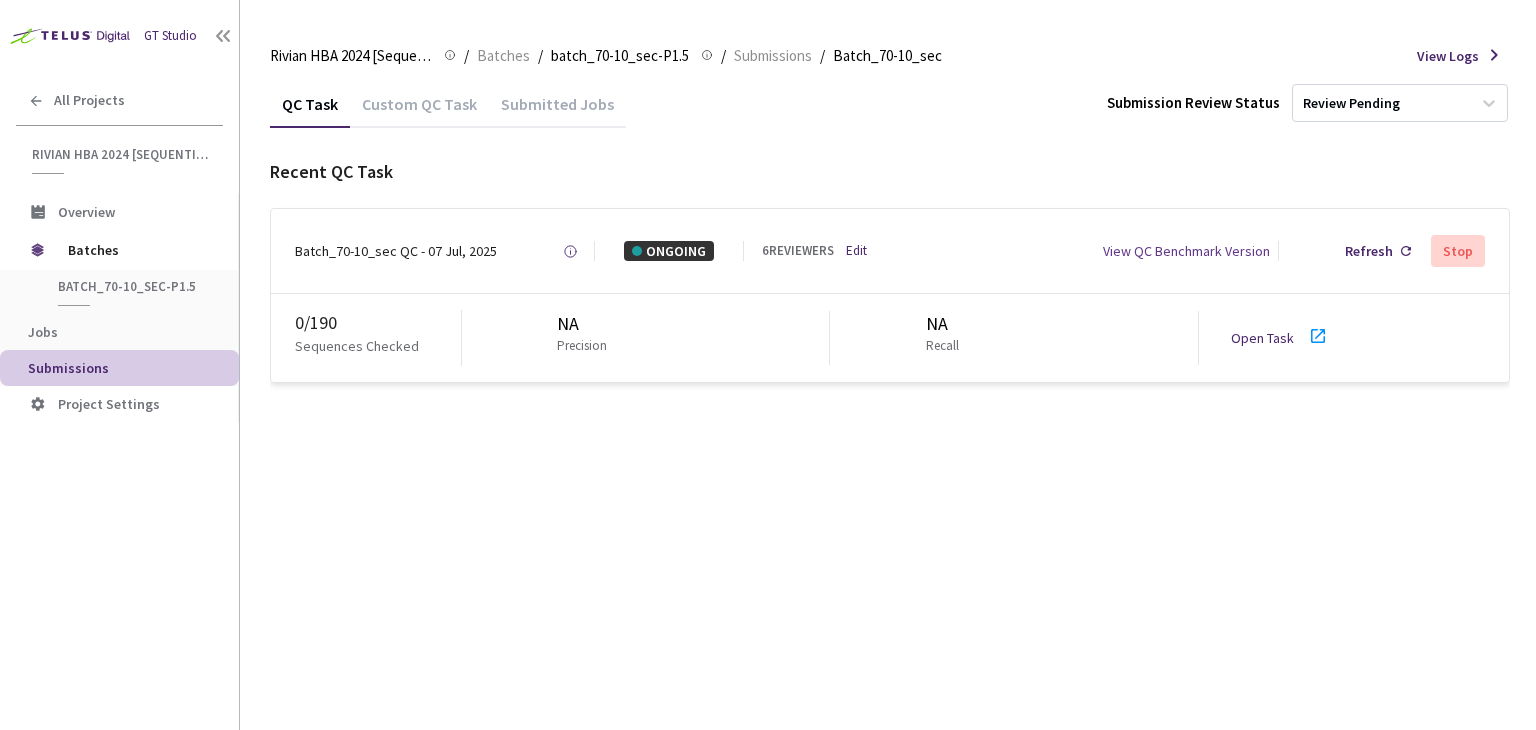 click on "Lorem_31-08_ips DO - 40 Sit, 2643     Ametcon ad Elits do 2:52 EI TEM+6 Incidid ut Laboree Dolore Magna Aliquaen 5 Admini Veni 792 QUISNOS 4  EXERCITAT Ulla Labo NI Aliquipex Eacommo Consequ Duis" at bounding box center [890, 251] 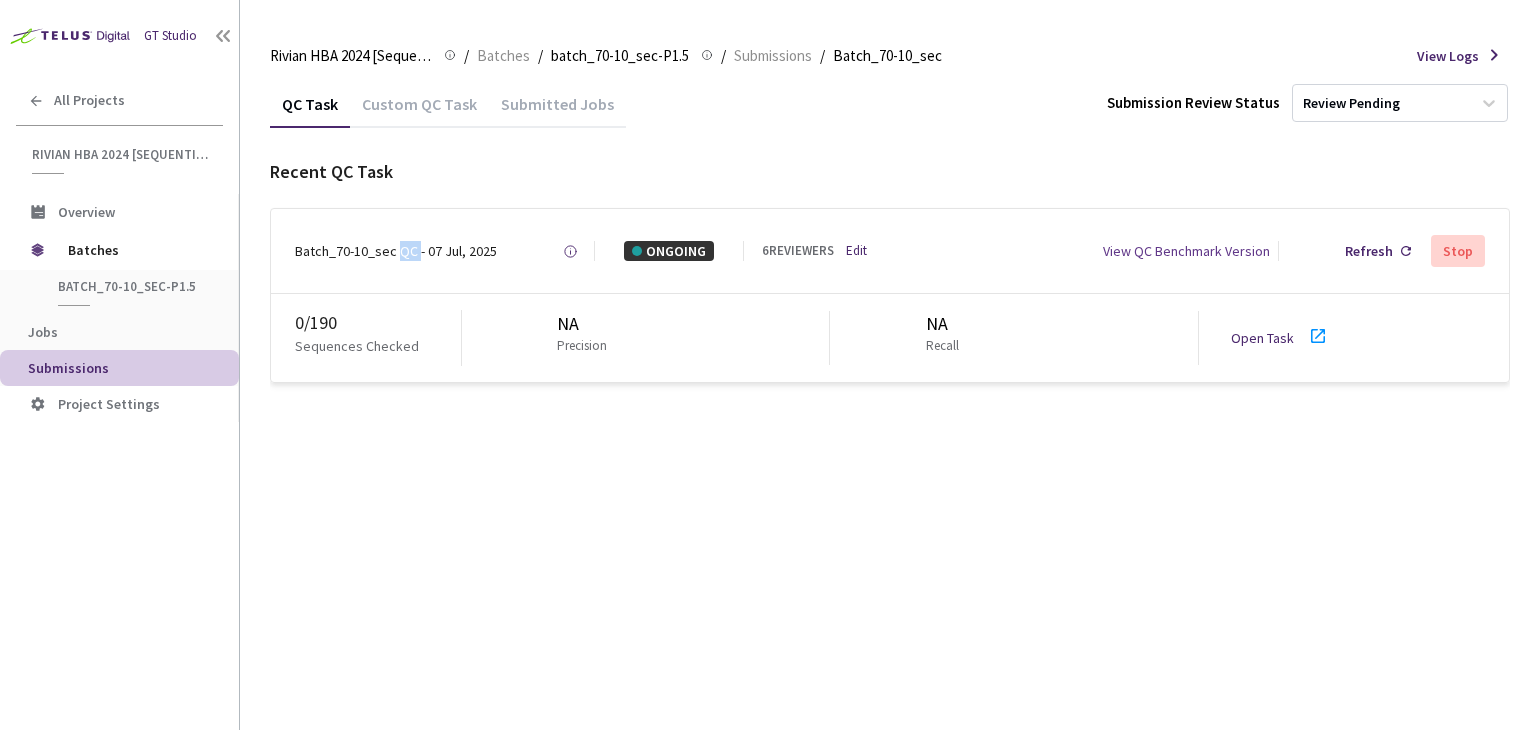 click on "Batch_70-10_sec QC - 07 Jul, 2025" at bounding box center [396, 251] 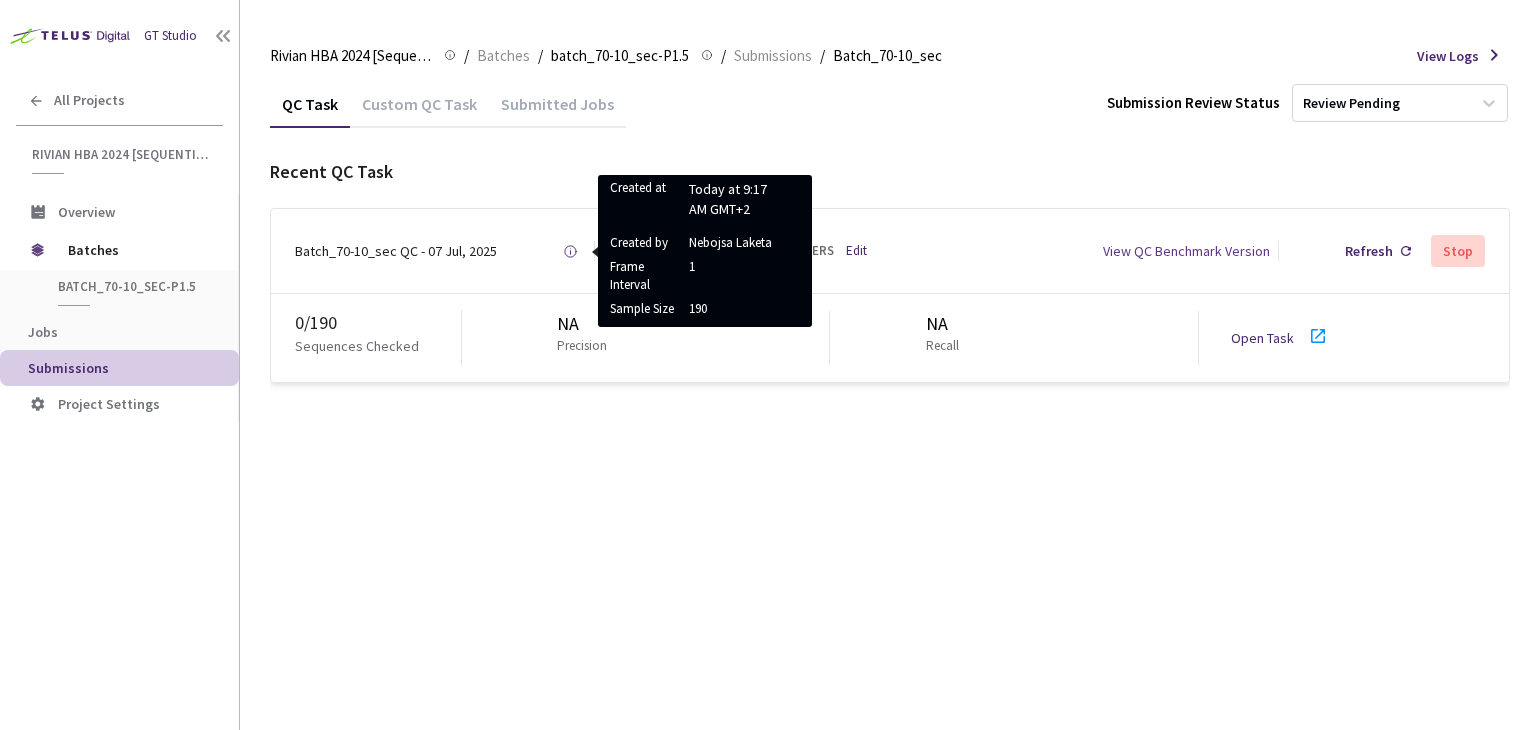 click at bounding box center (570, 251) 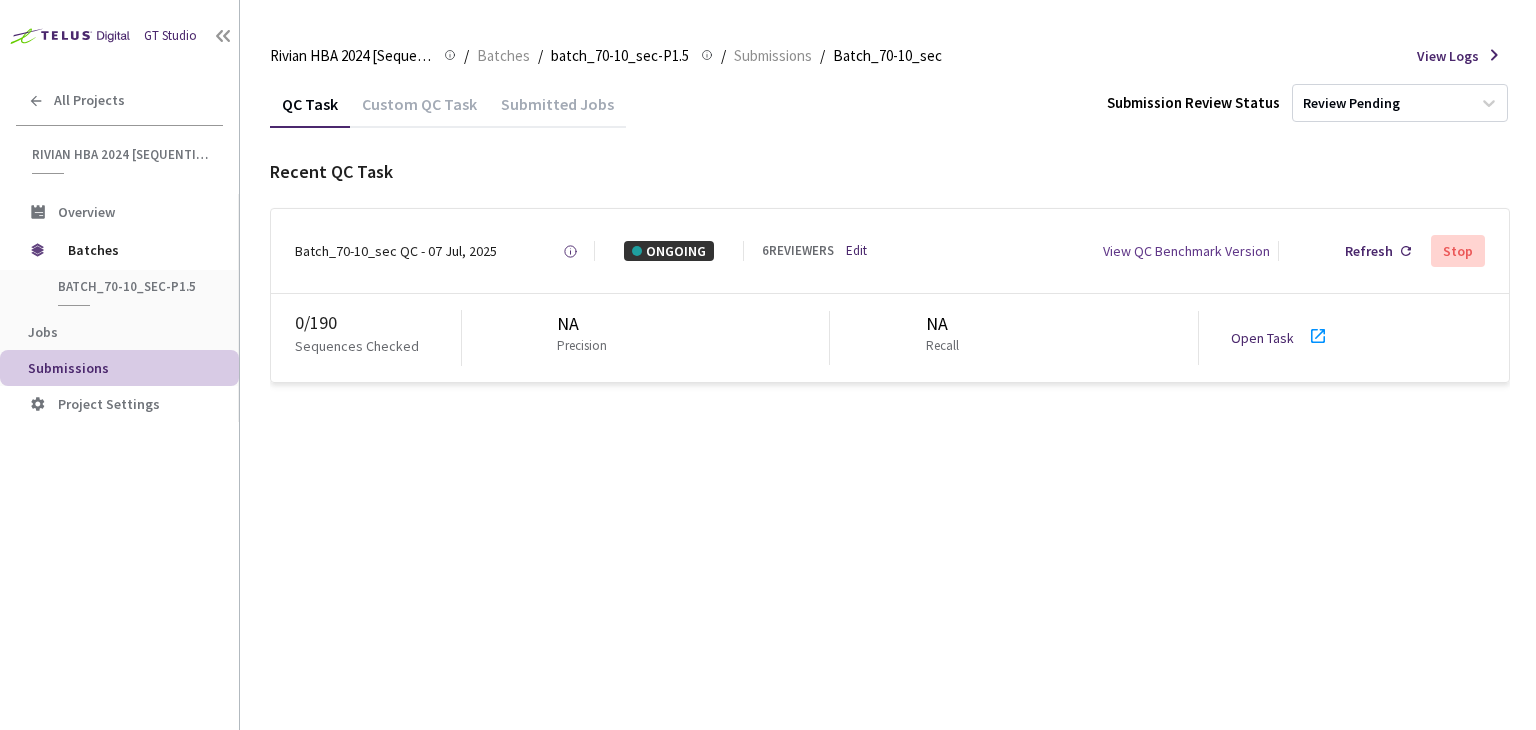 click on "Lorem_31-08_ips DO - 40 Sit, 2643     Ametcon ad Elits do 2:52 EI TEM+6 Incidid ut Laboree Dolore Magna Aliquaen 5 Admini Veni 792 QUISNOS 4  EXERCITAT Ulla Labo NI Aliquipex Eacommo Consequ Duis" at bounding box center (890, 251) 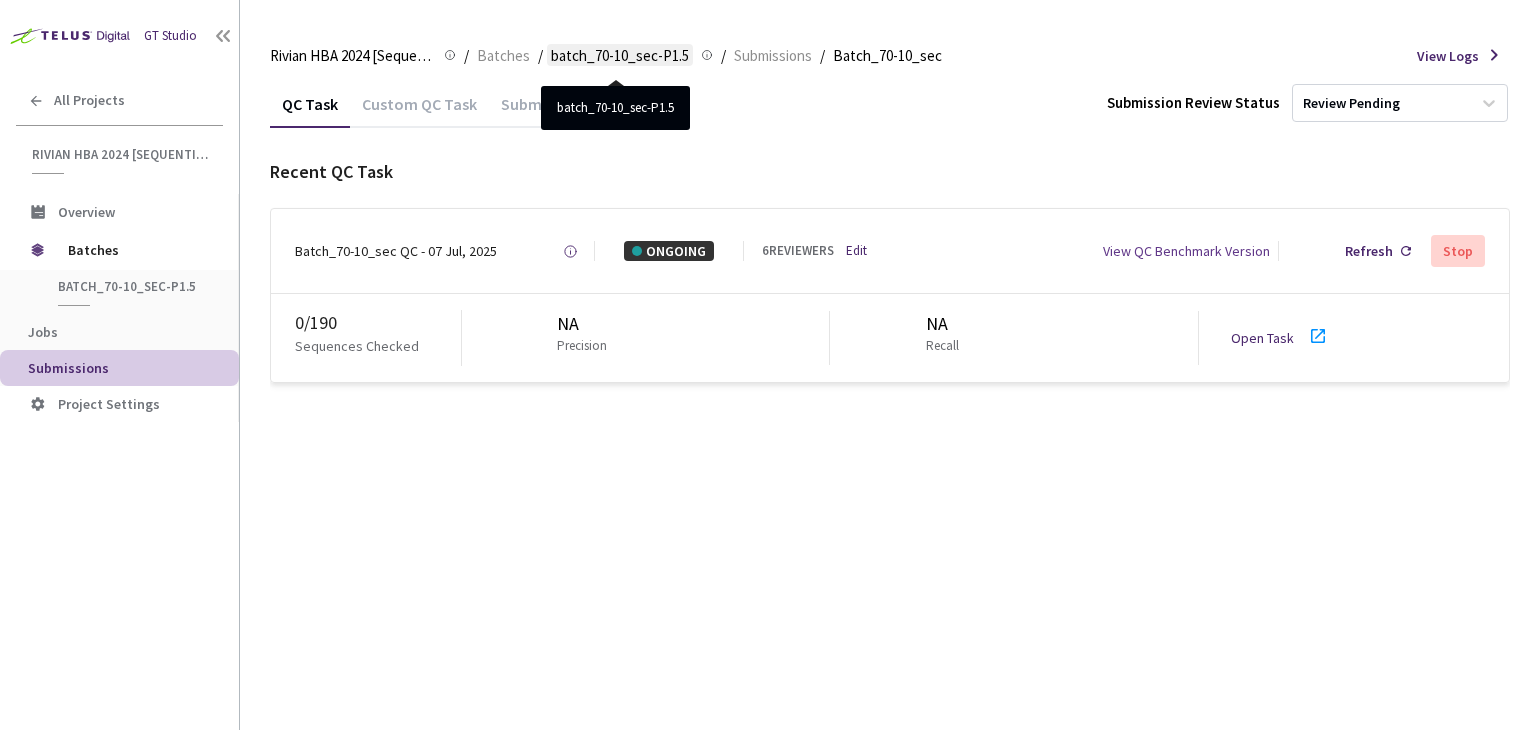 click on "batch_70-10_sec-P1.5" at bounding box center [351, 56] 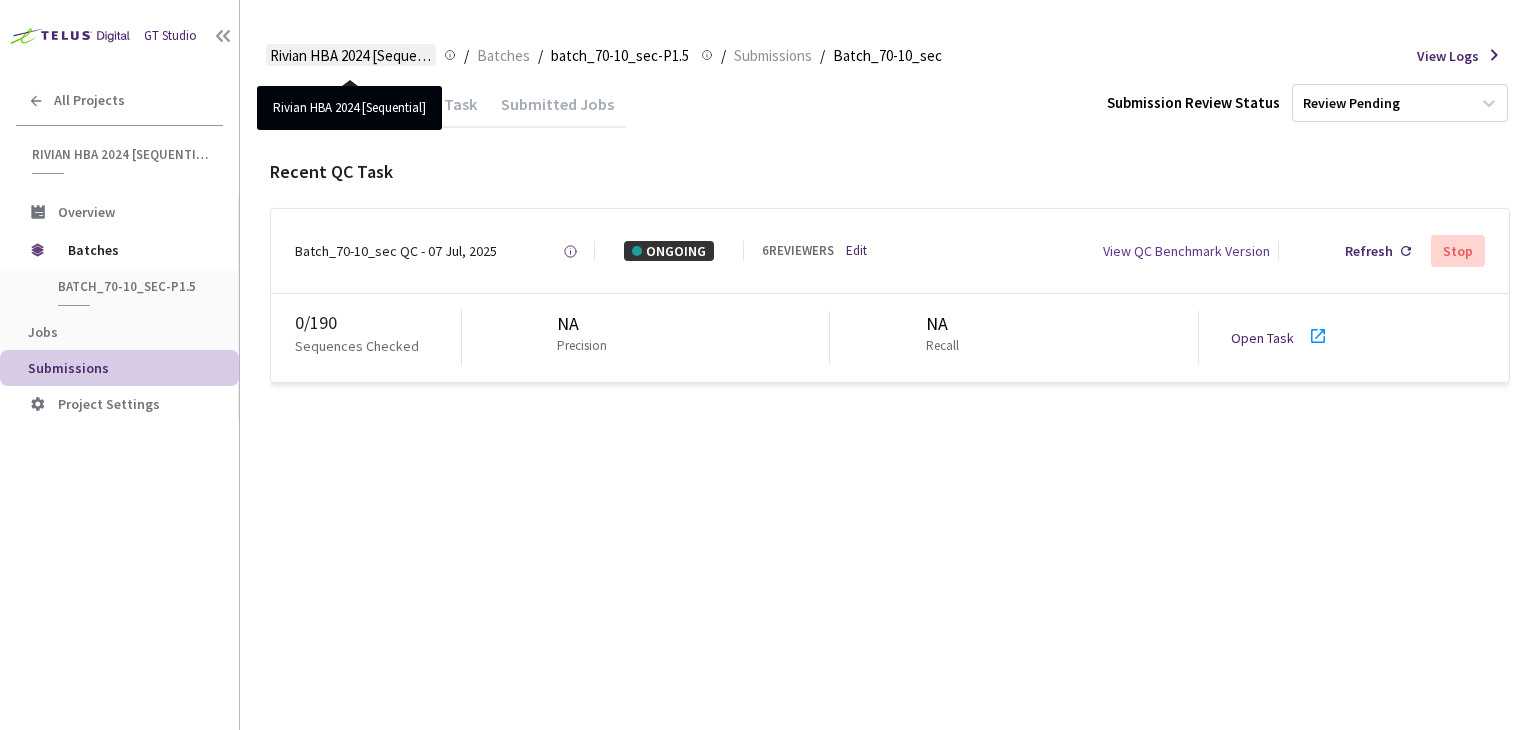 click on "Rivian HBA 2024 [Sequential]" at bounding box center (351, 56) 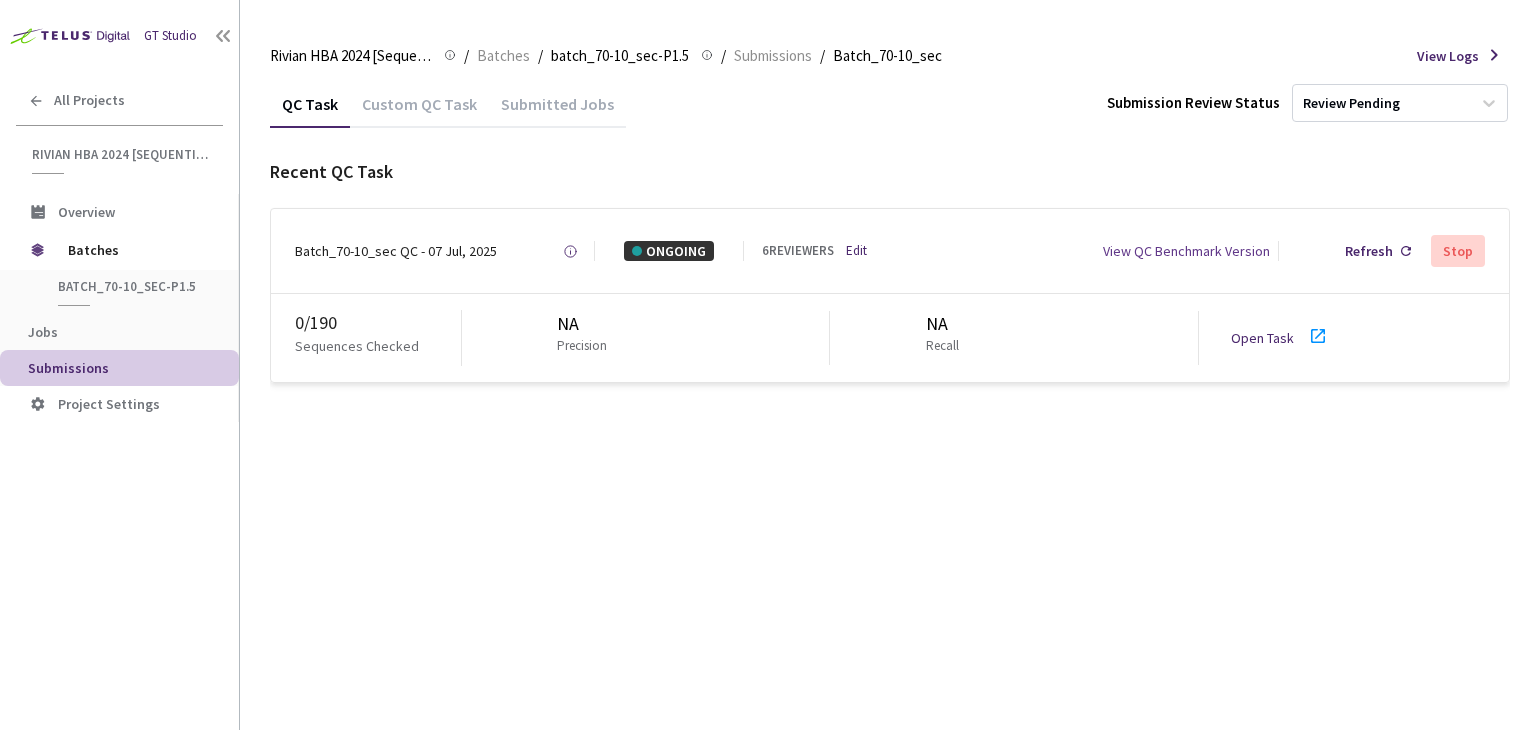 click on "Rivian HBA 2024 [Sequential] Rivian HBA 2024 [Sequential]     / Batches / batch_70-10_sec-P1.5 batch_70-10_sec-P1.5     / Submissions / Batch_70-10_sec Batch_70-10_sec View Logs" at bounding box center (890, 56) 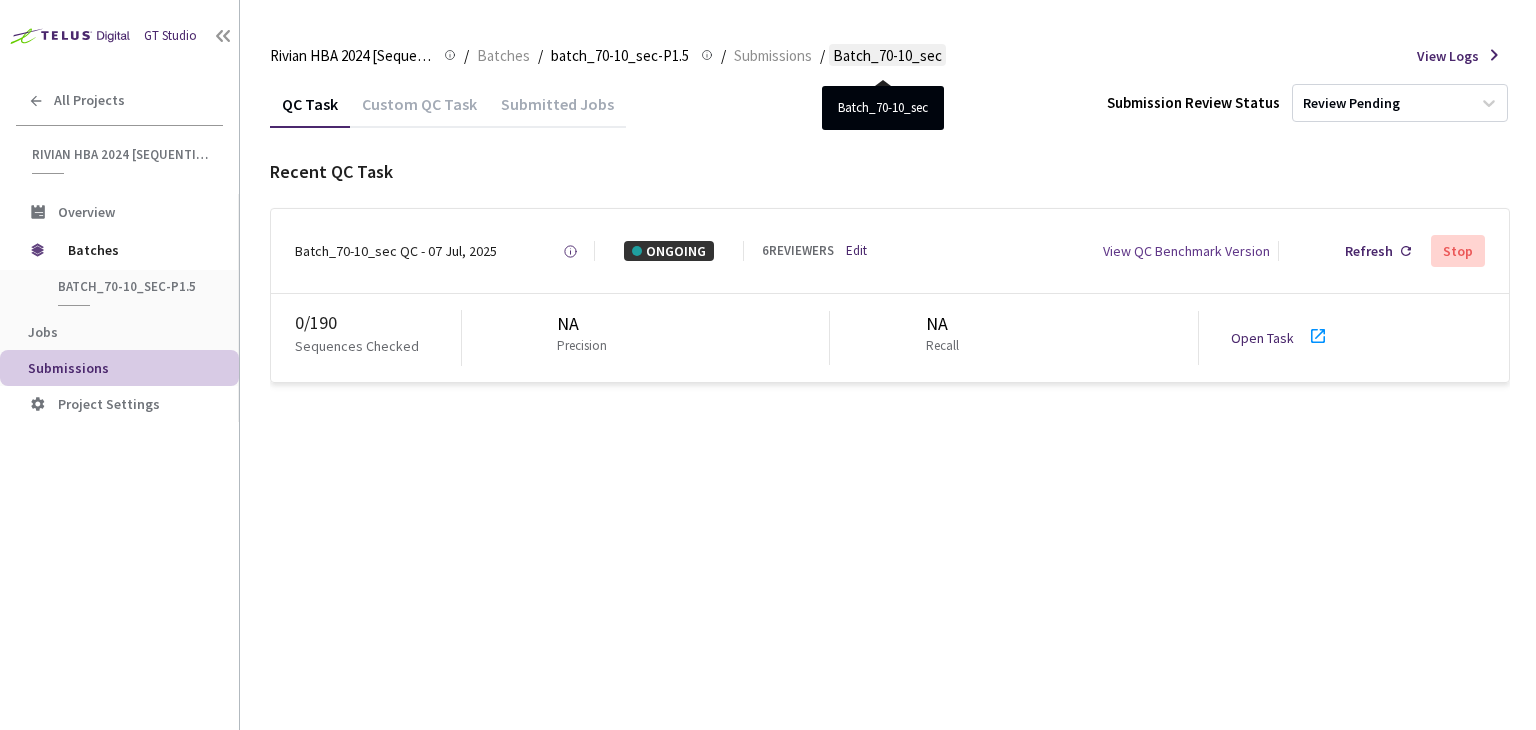 click on "Batch_70-10_sec" at bounding box center [351, 56] 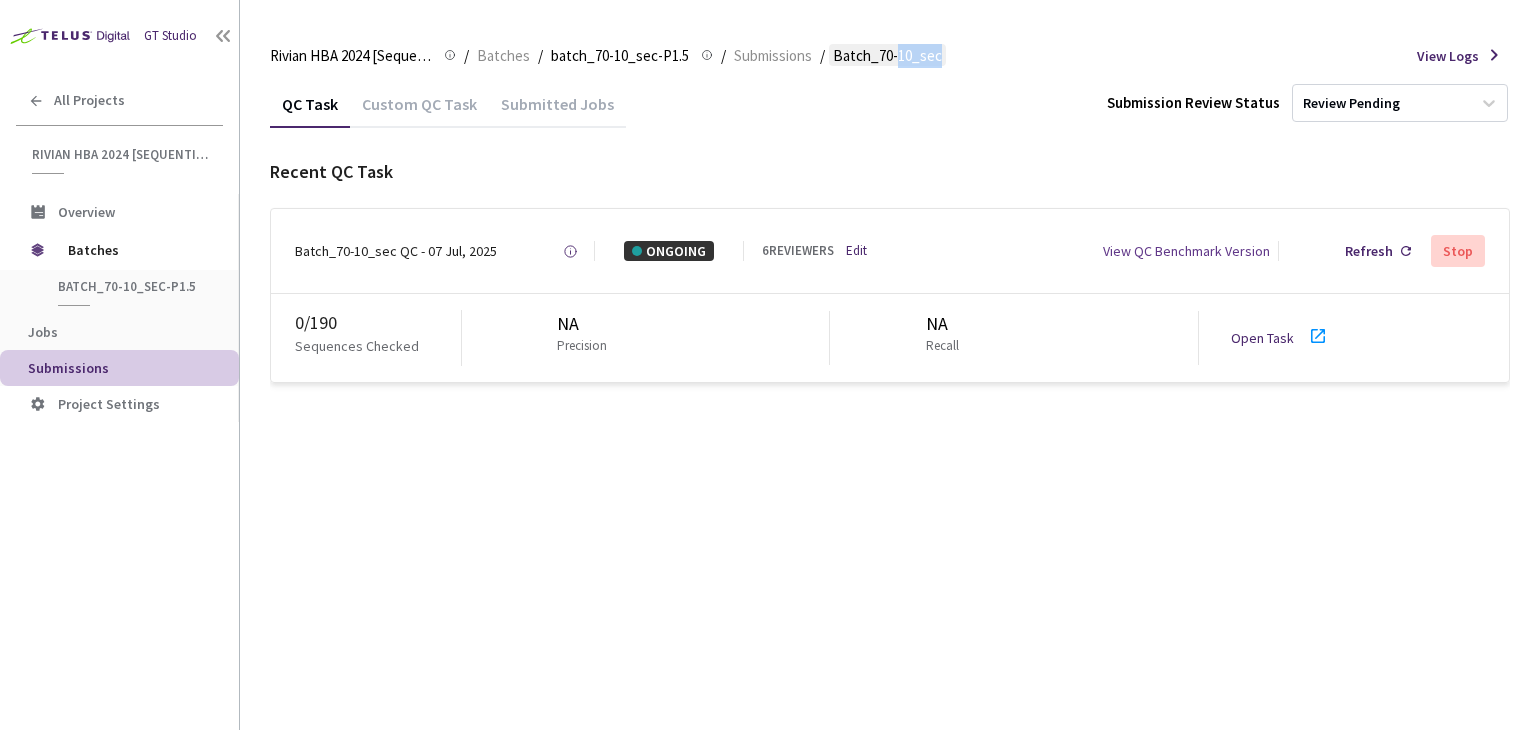 click on "Batch_70-10_sec" at bounding box center [351, 56] 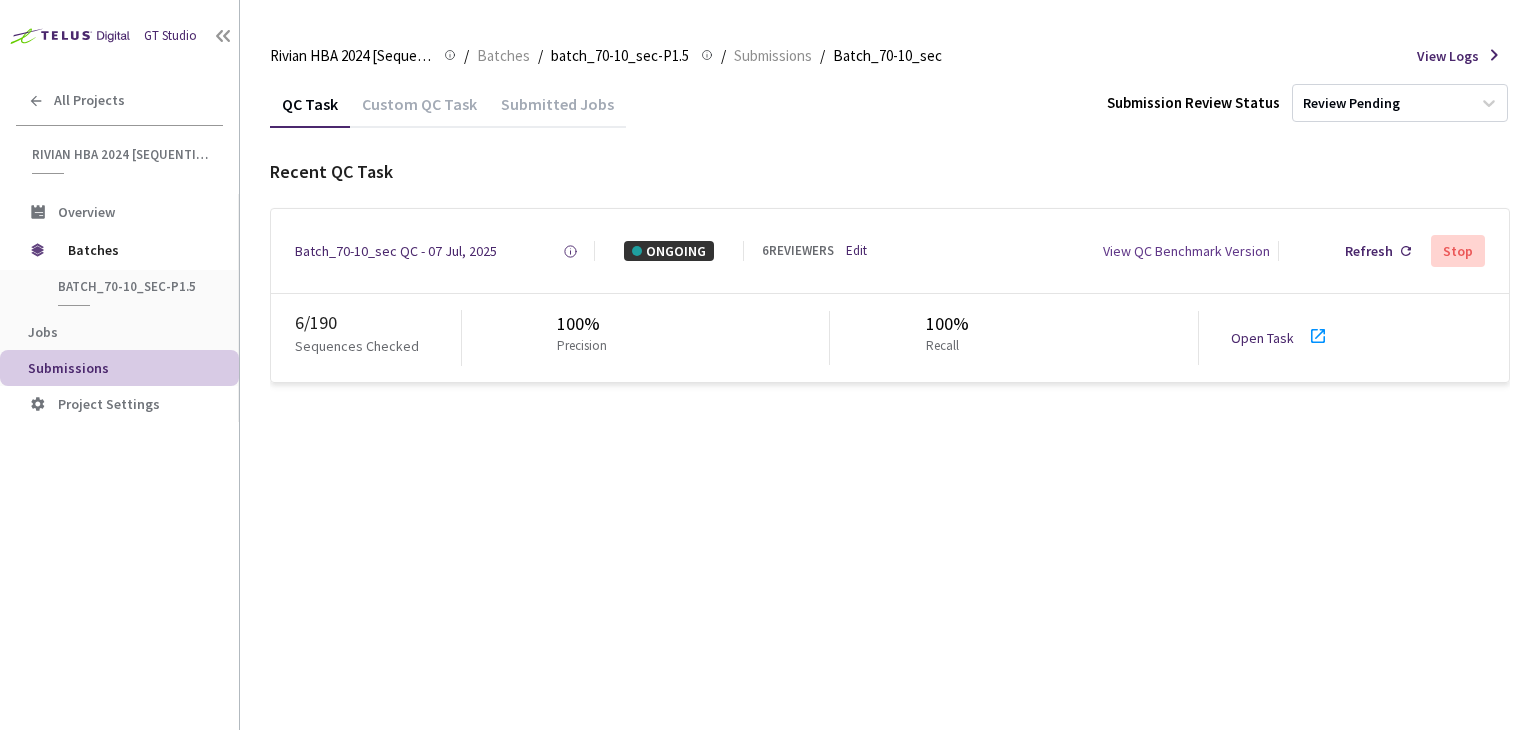 scroll, scrollTop: 0, scrollLeft: 0, axis: both 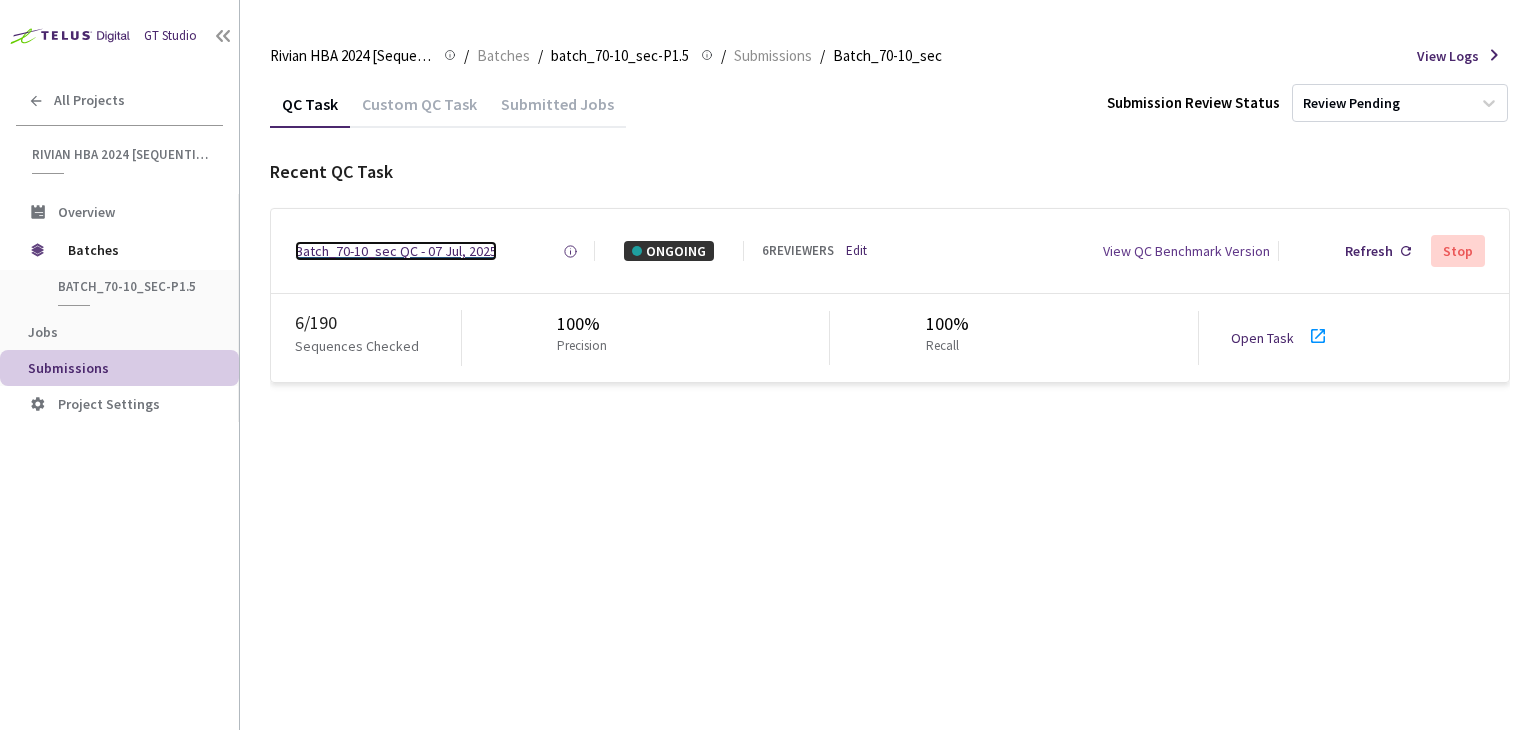 click on "Batch_70-10_sec QC - 07 Jul, 2025" at bounding box center [396, 251] 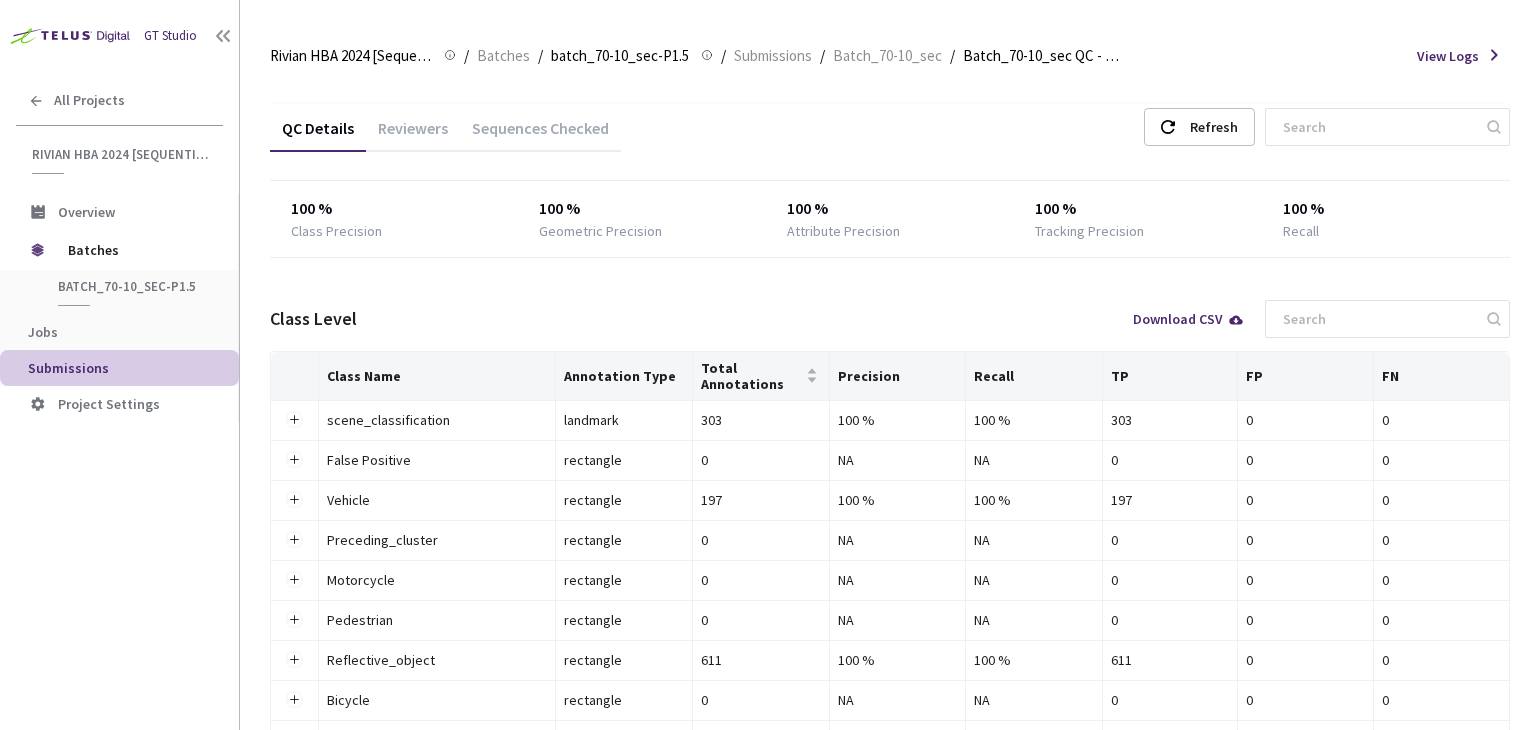 click on "Reviewers" at bounding box center [318, 135] 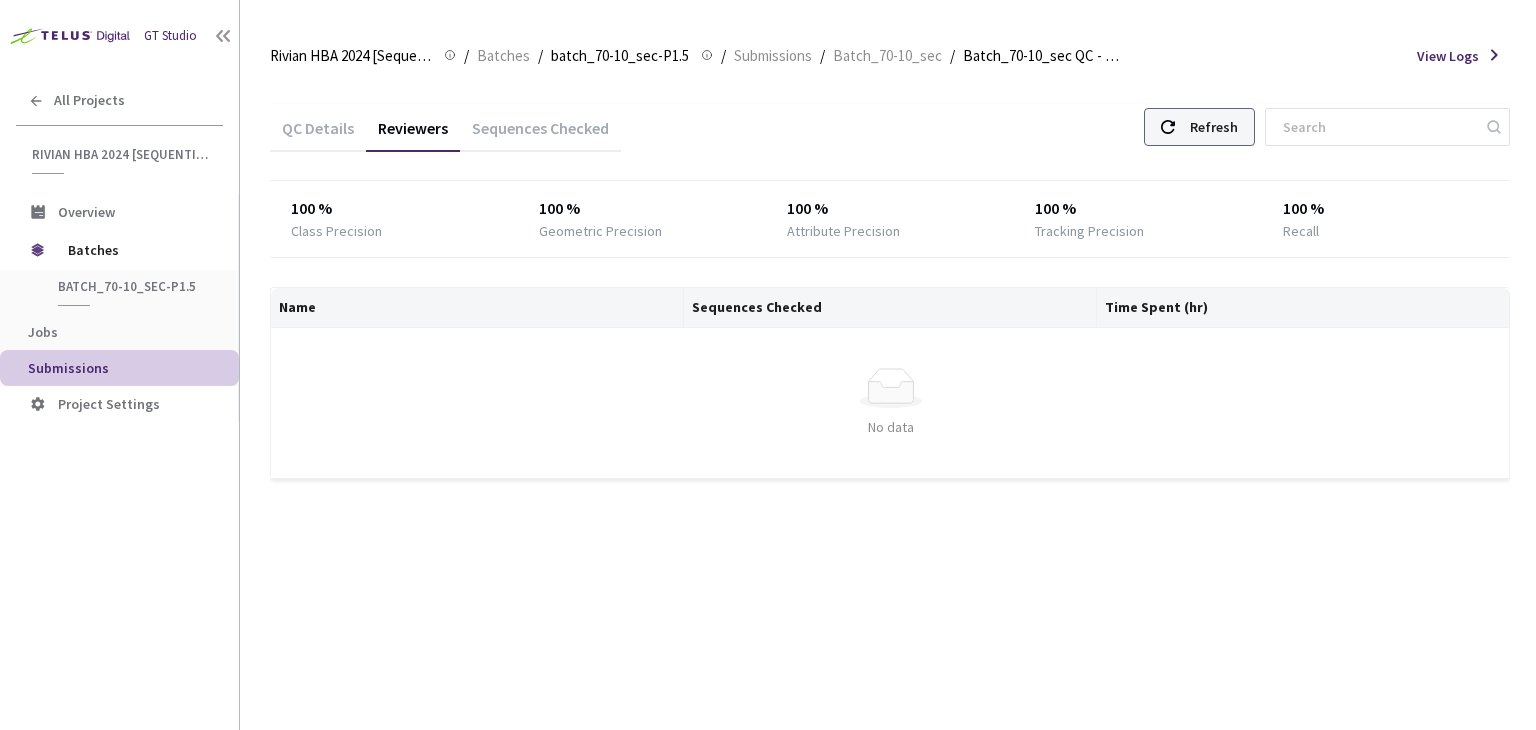 click on "Refresh" at bounding box center [1214, 127] 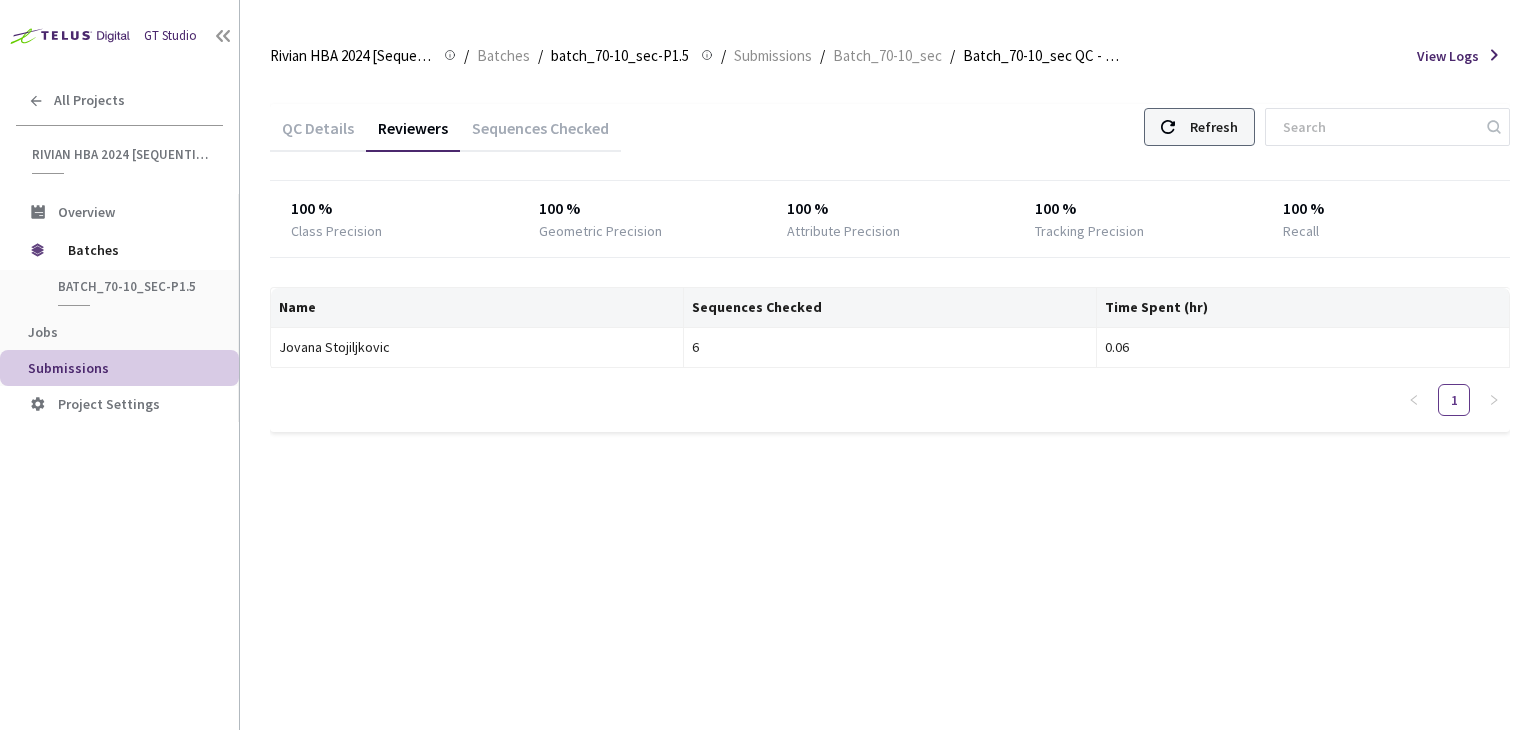 click on "Refresh" at bounding box center (1214, 127) 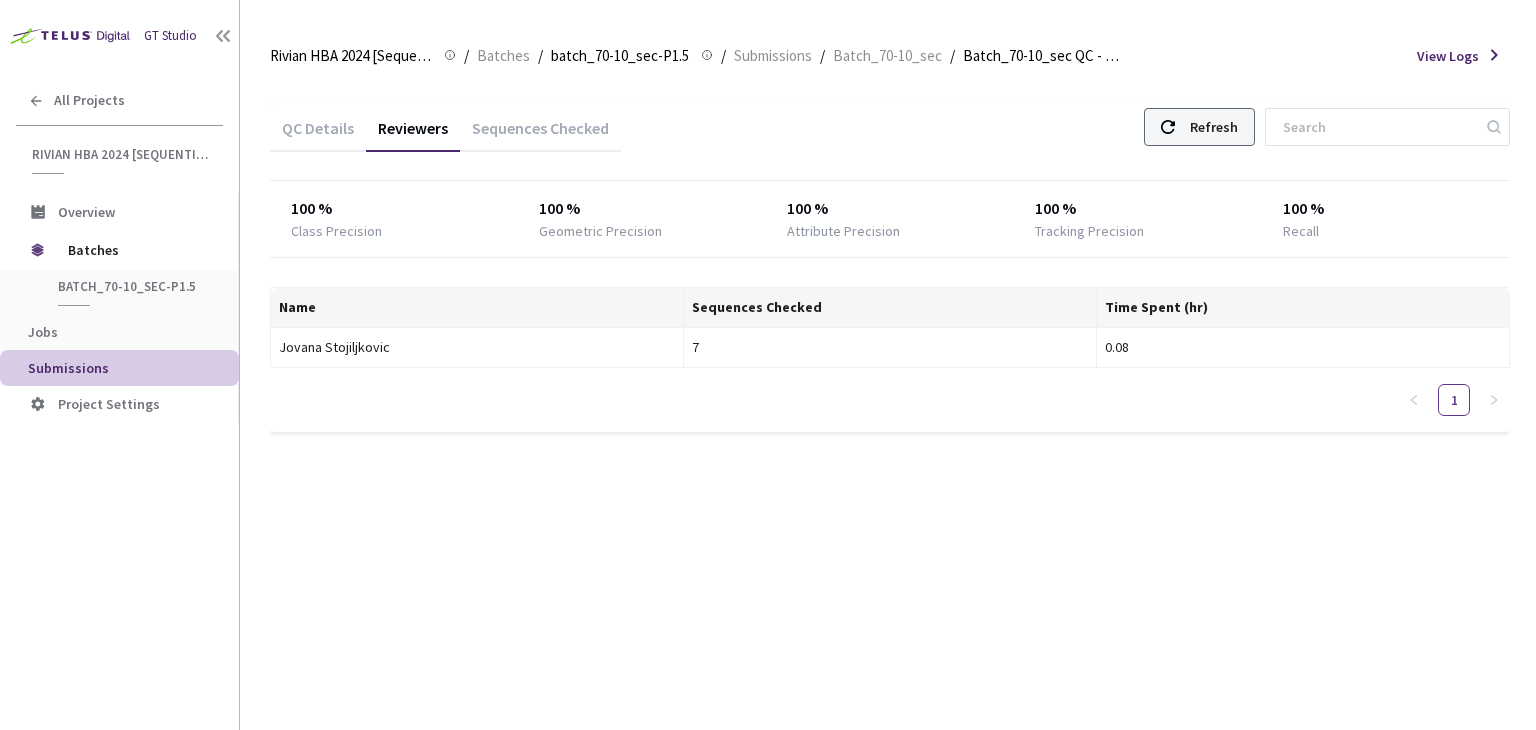 click on "Refresh" at bounding box center [1214, 127] 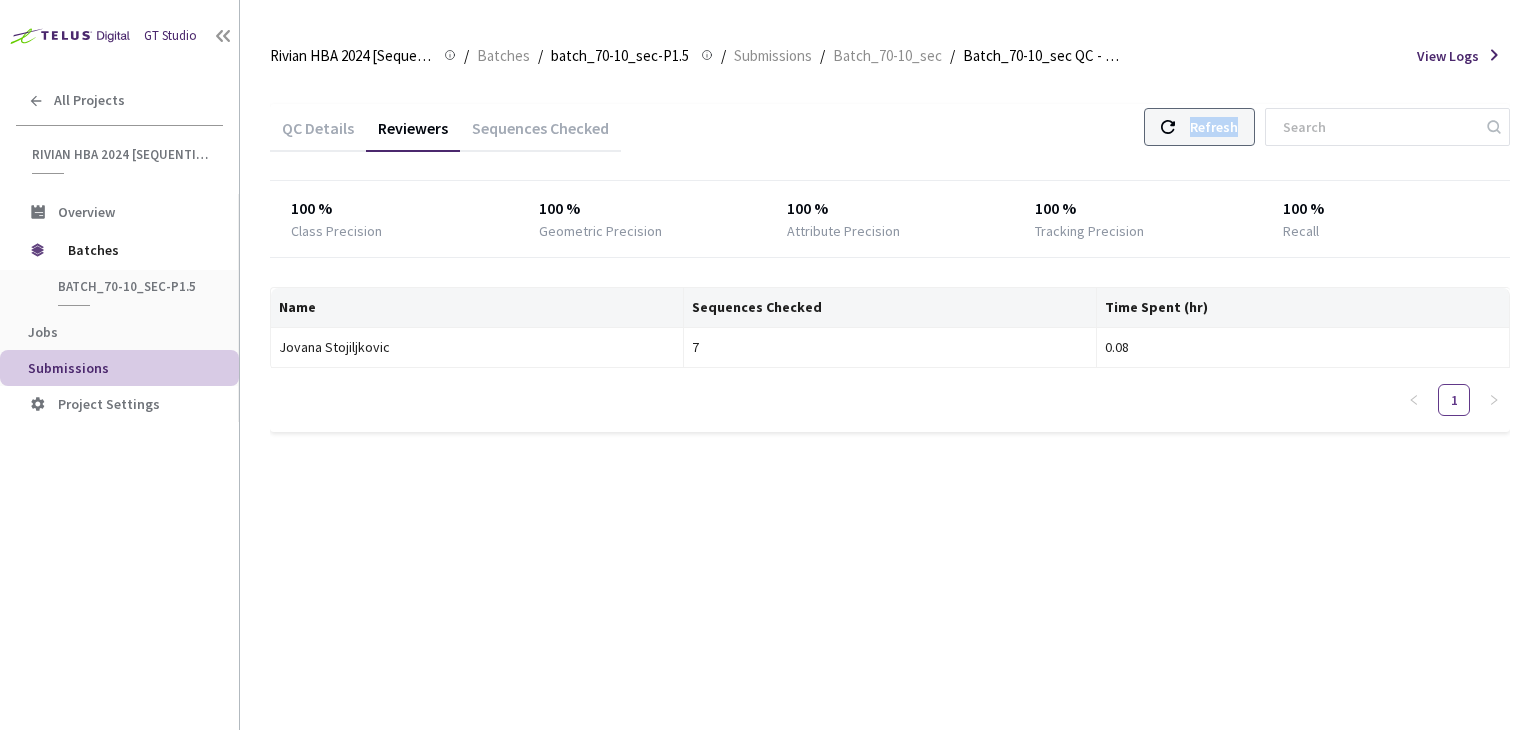click on "Refresh" at bounding box center (1214, 127) 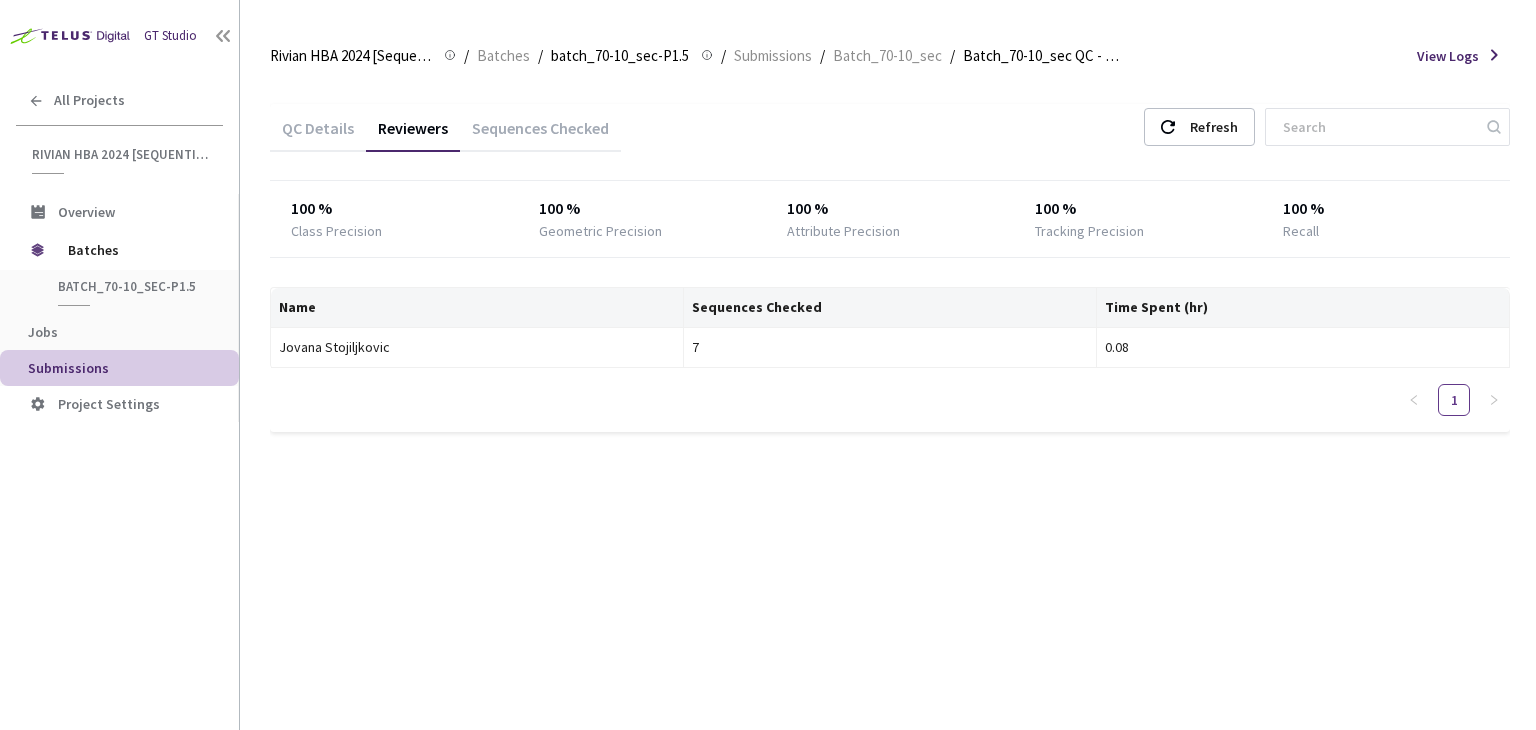 click on "QC Details Reviewers Sequences Checked Refresh 100 % Class Precision 100 % Geometric Precision 100 % Attribute Precision 100 % Tracking Precision 100 % Recall Name Sequences Checked Time Spent (hr)       [NAME] [LAST] 7 0.08 1" at bounding box center [890, 405] 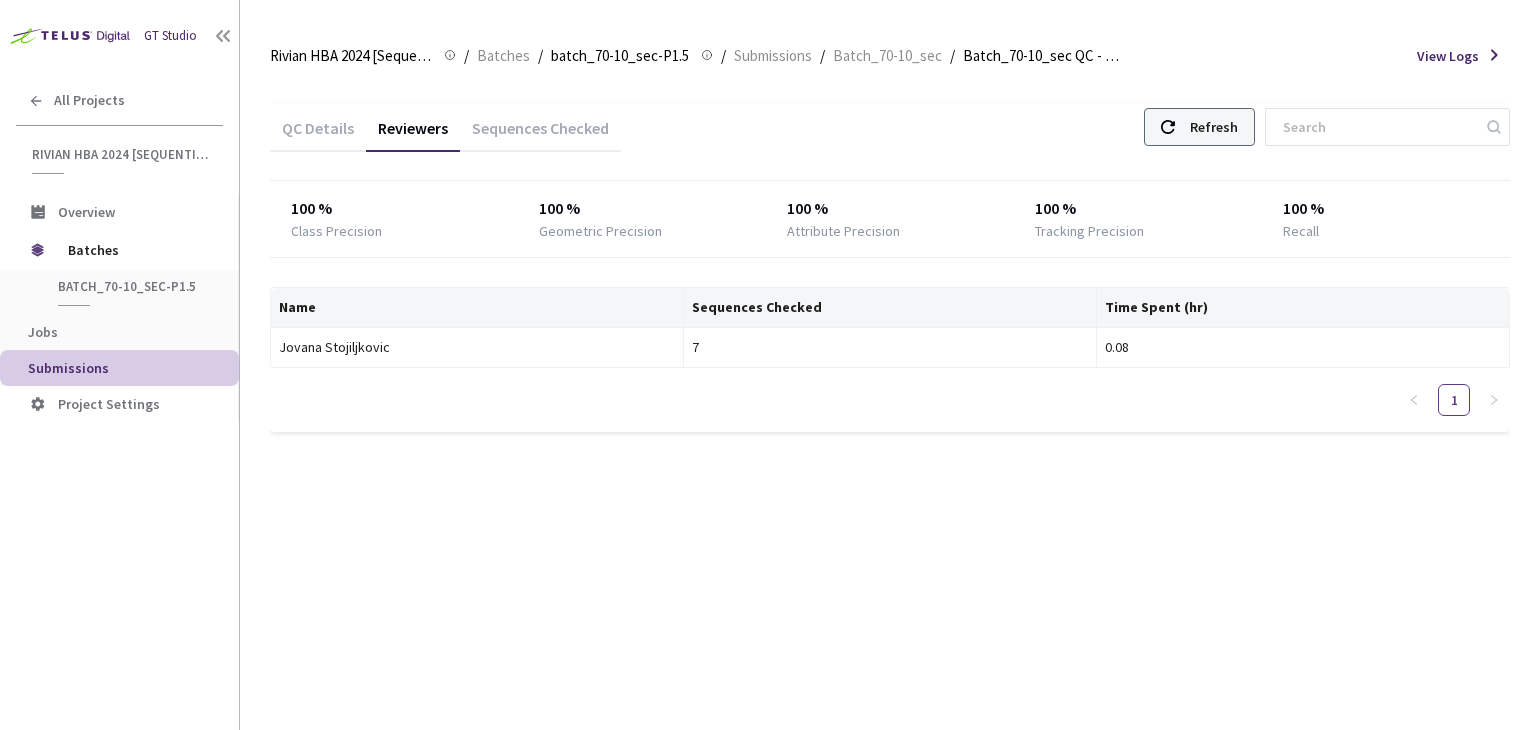 click on "Refresh" at bounding box center (1199, 127) 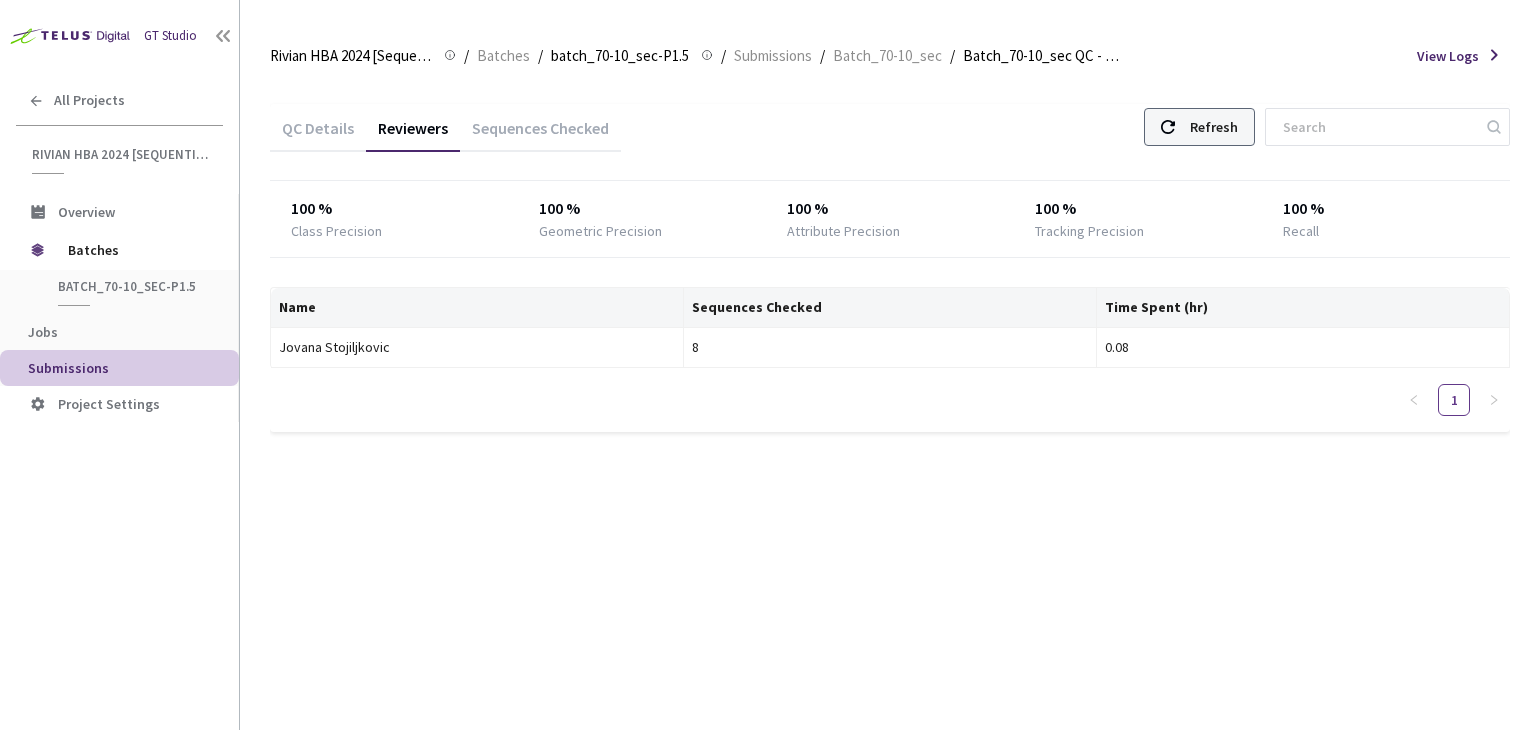 click on "Refresh" at bounding box center [1199, 127] 